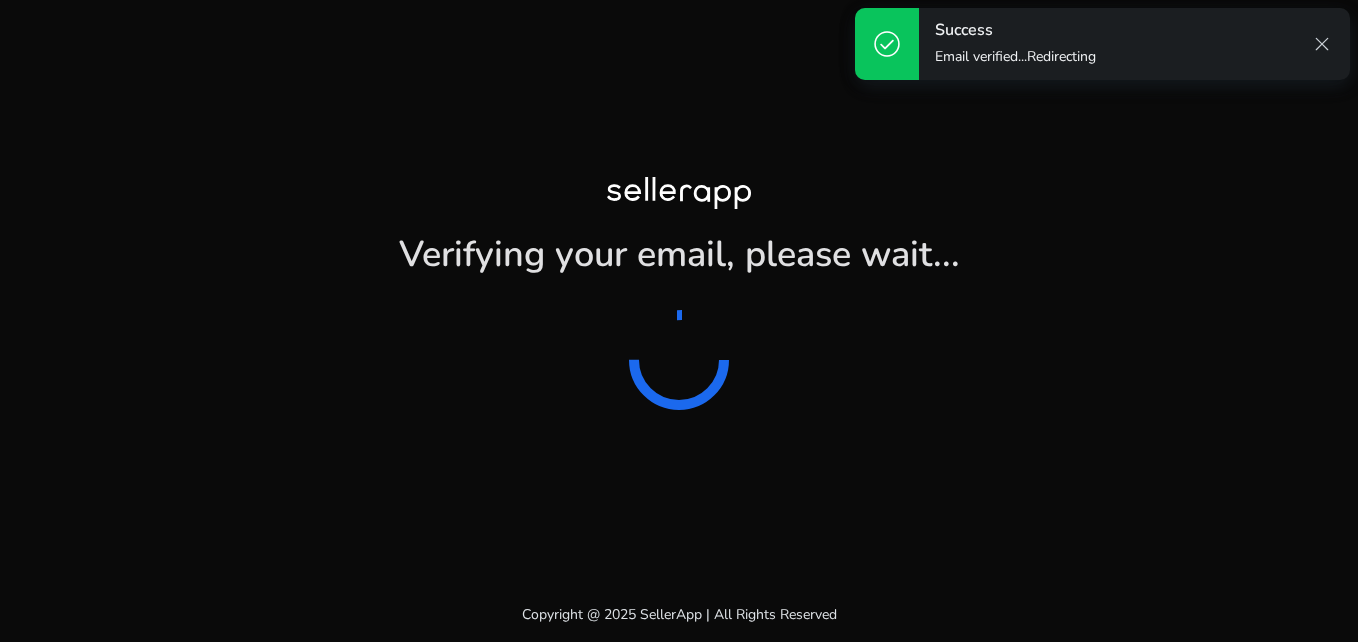 scroll, scrollTop: 0, scrollLeft: 0, axis: both 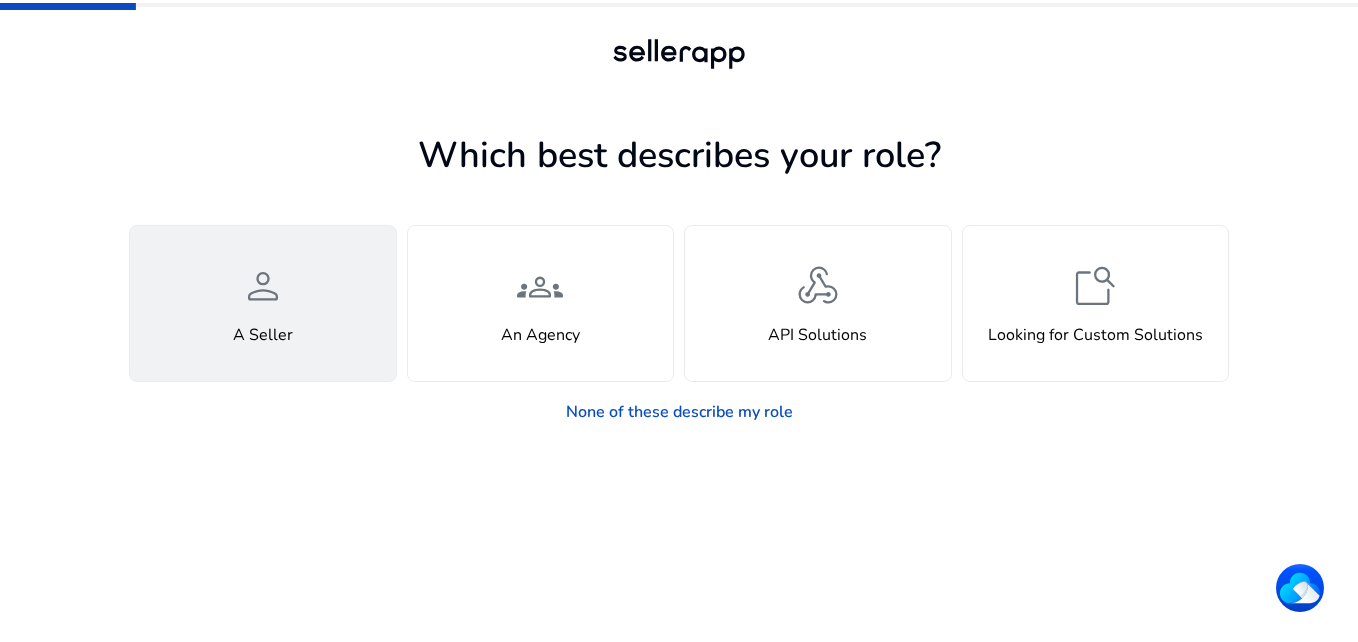 click on "person  A Seller" 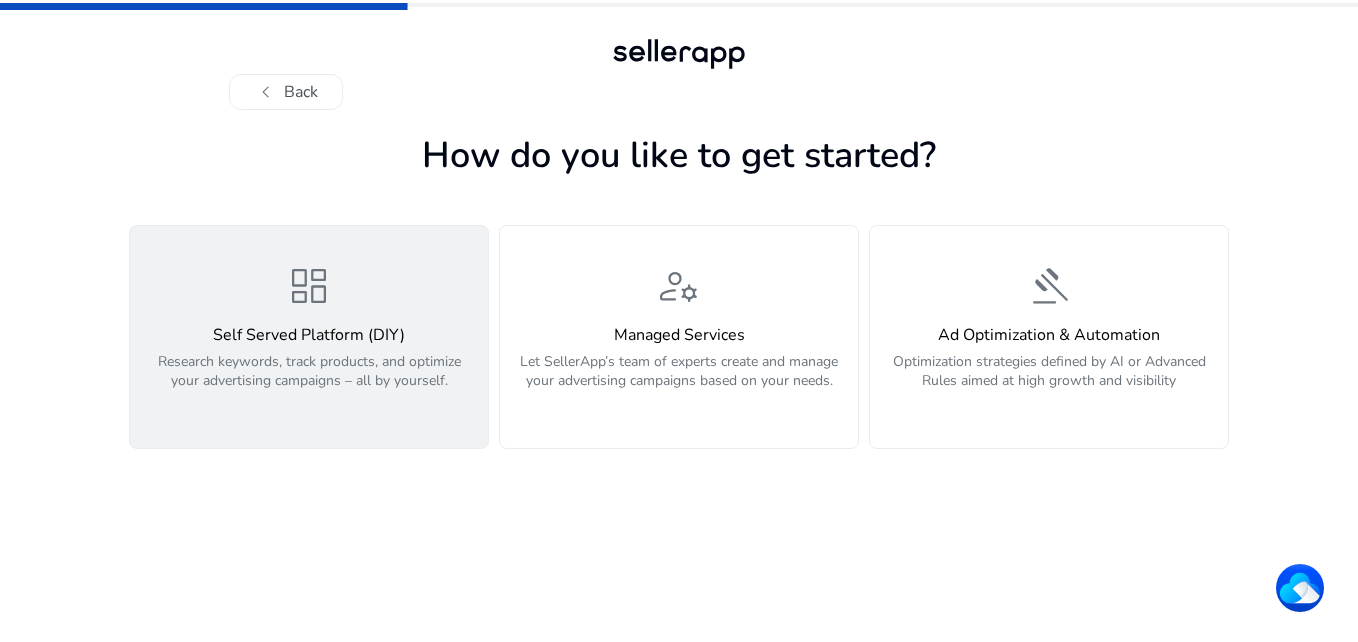 click on "Self Served Platform (DIY)" 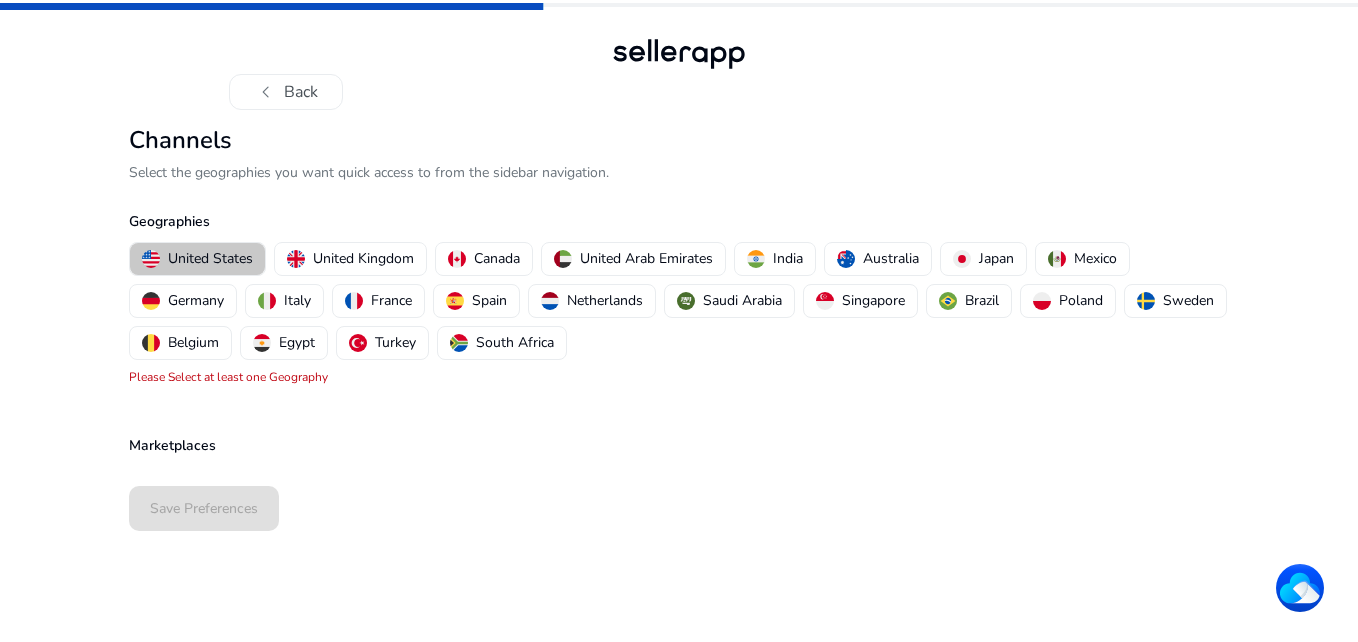 click on "United States" at bounding box center [210, 258] 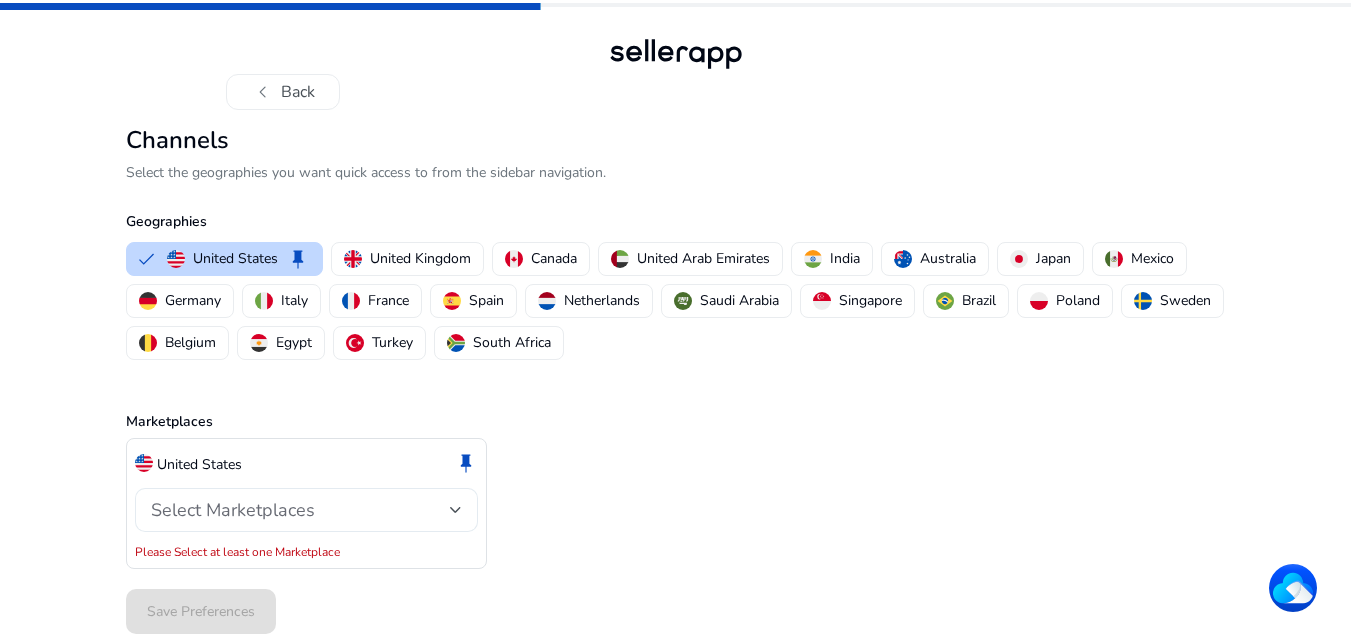 click on "Select Marketplaces" 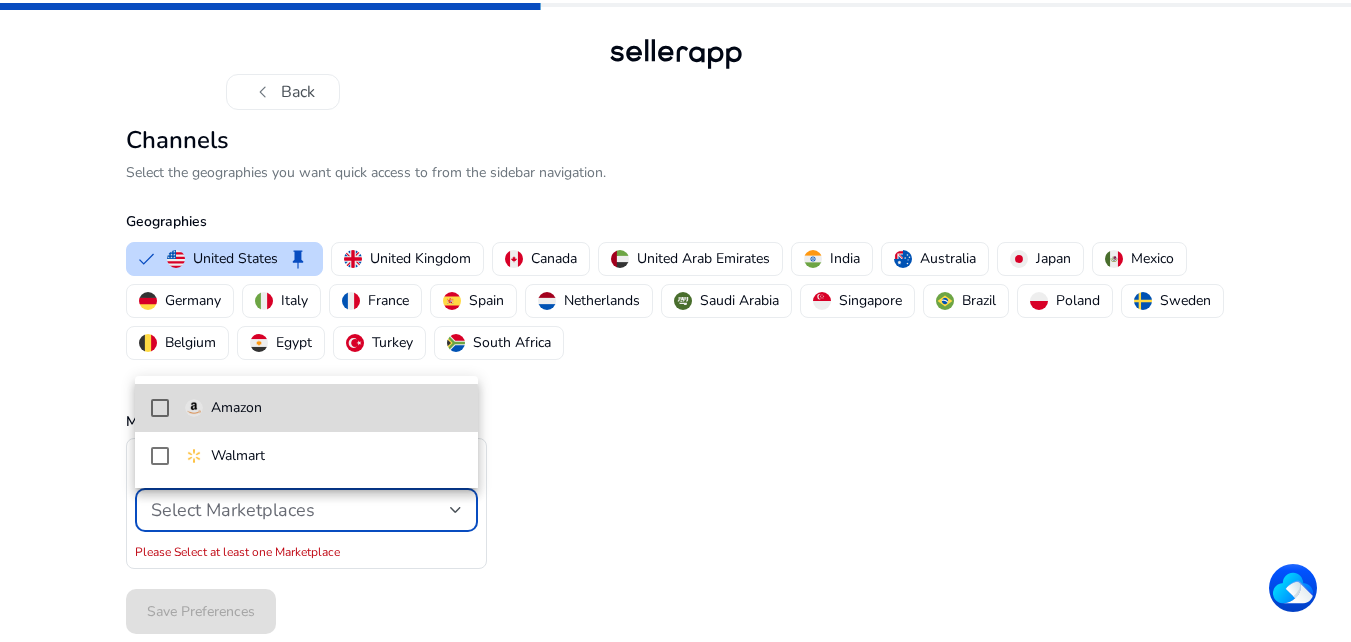 click on "Amazon" at bounding box center [236, 408] 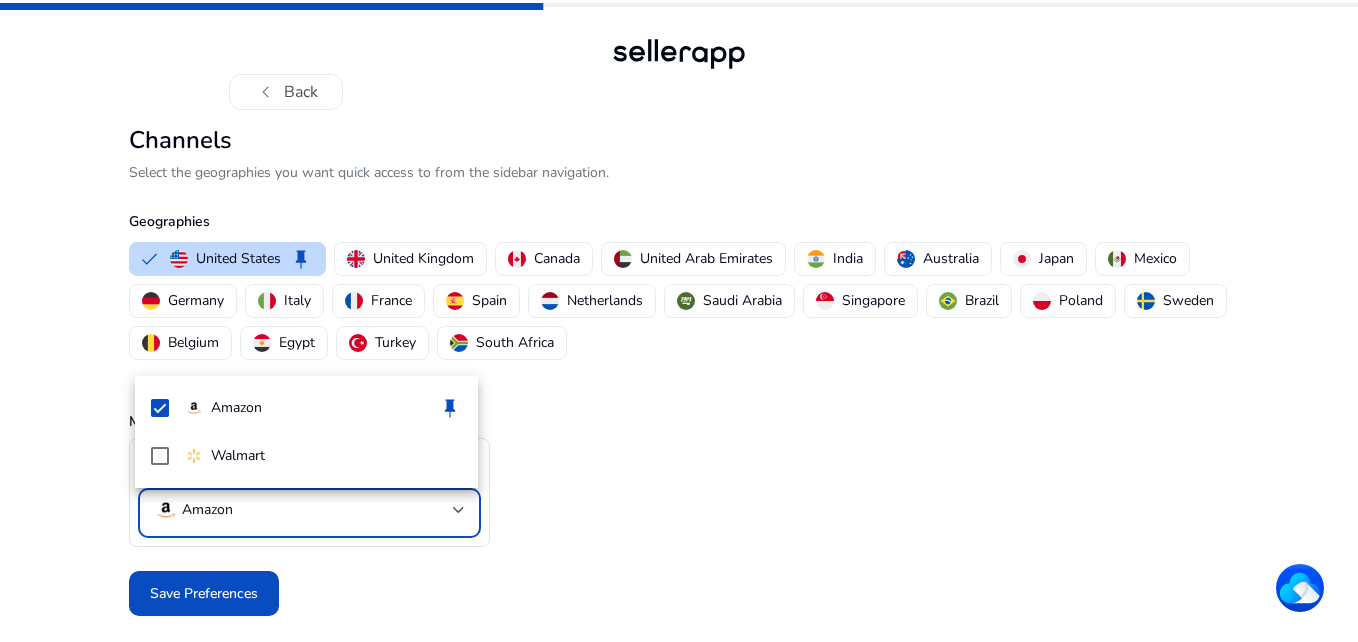 click at bounding box center [679, 321] 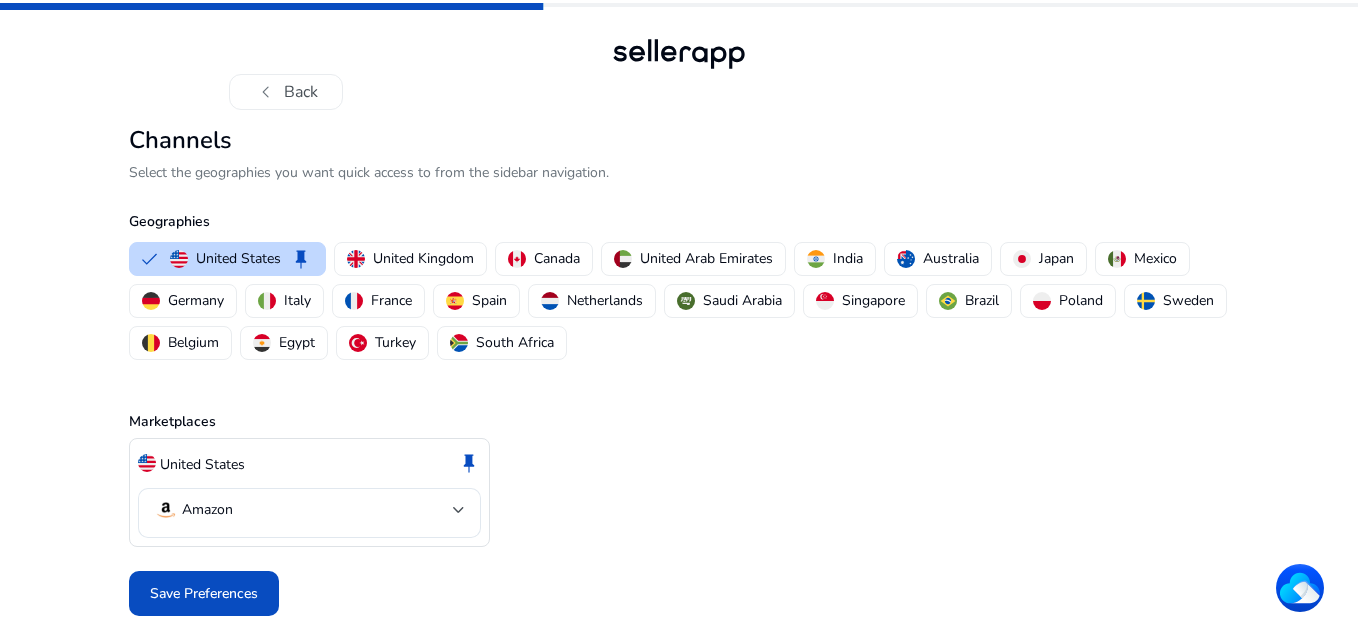 click on "Save Preferences" 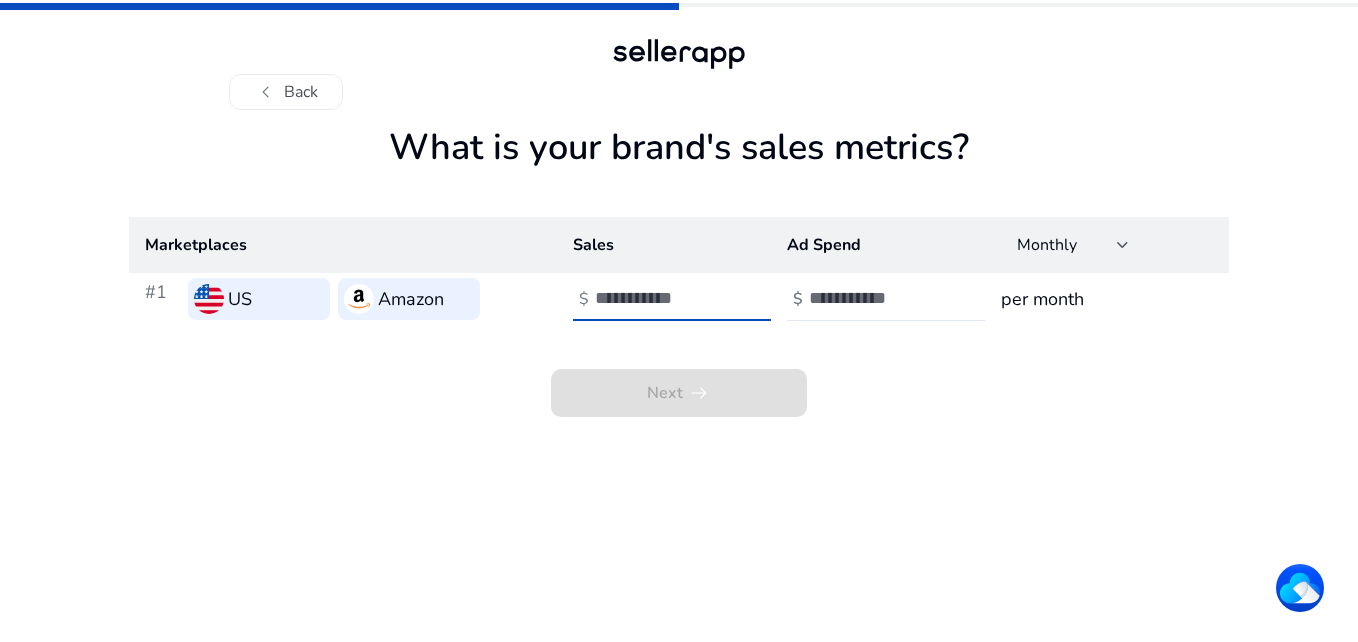 click at bounding box center (662, 298) 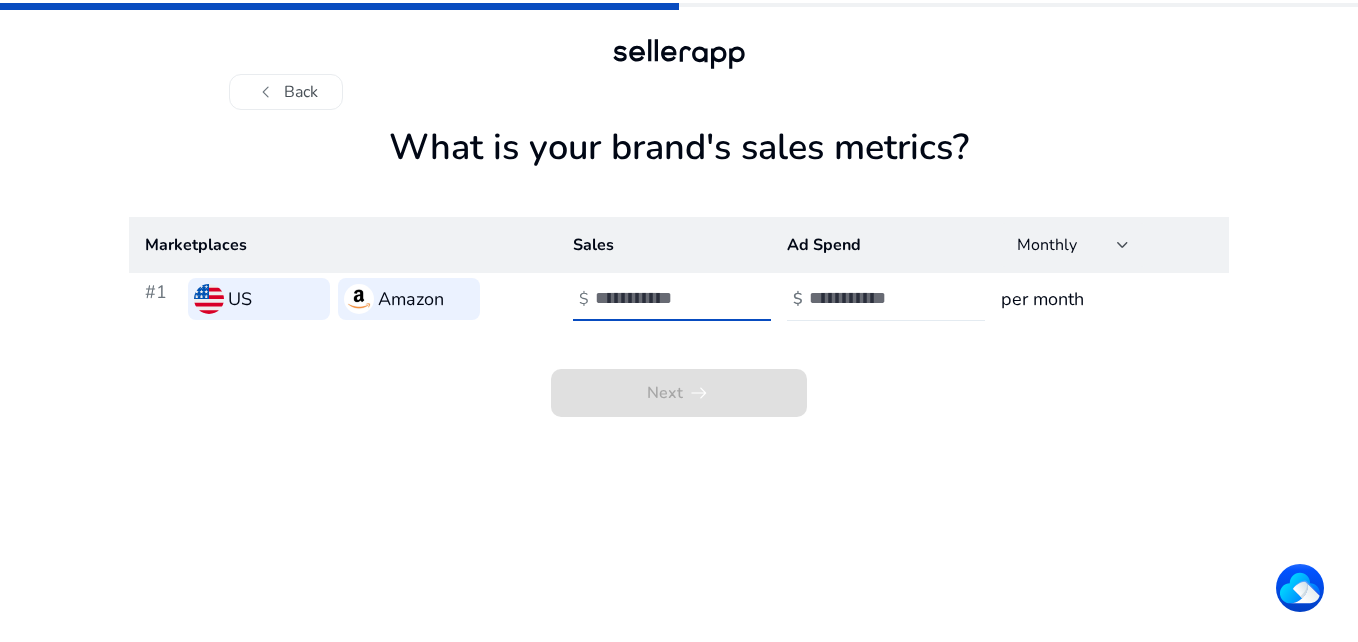 type on "*******" 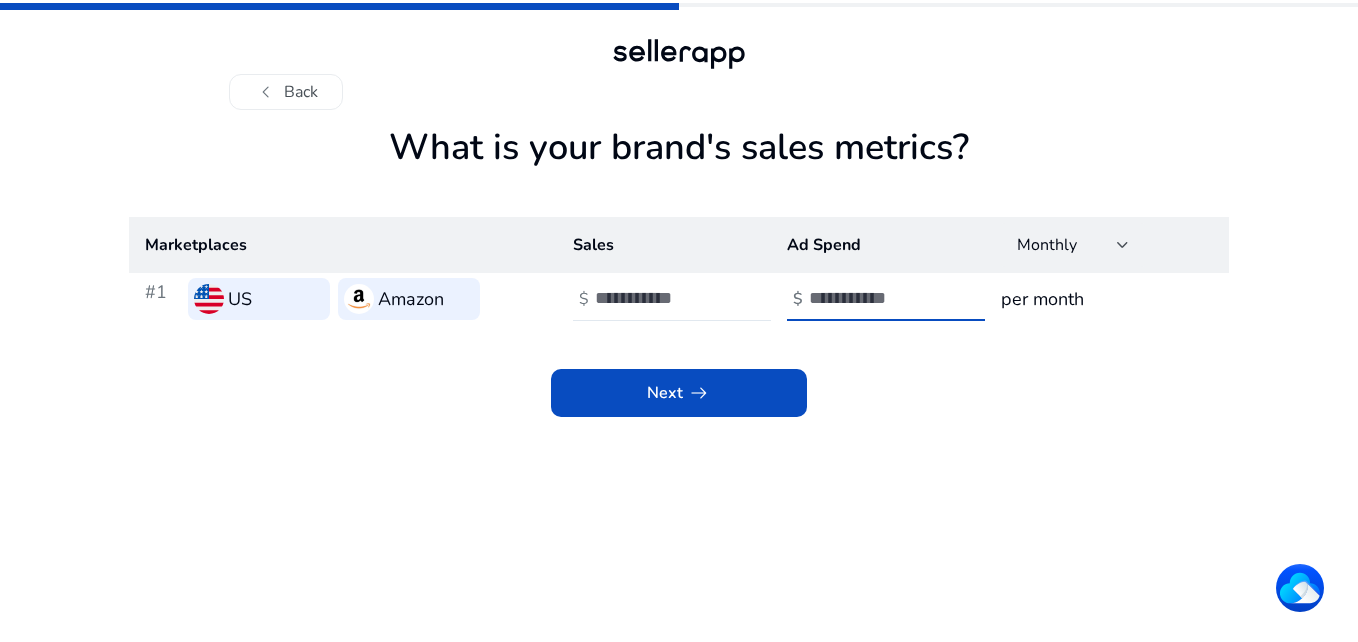 type on "****" 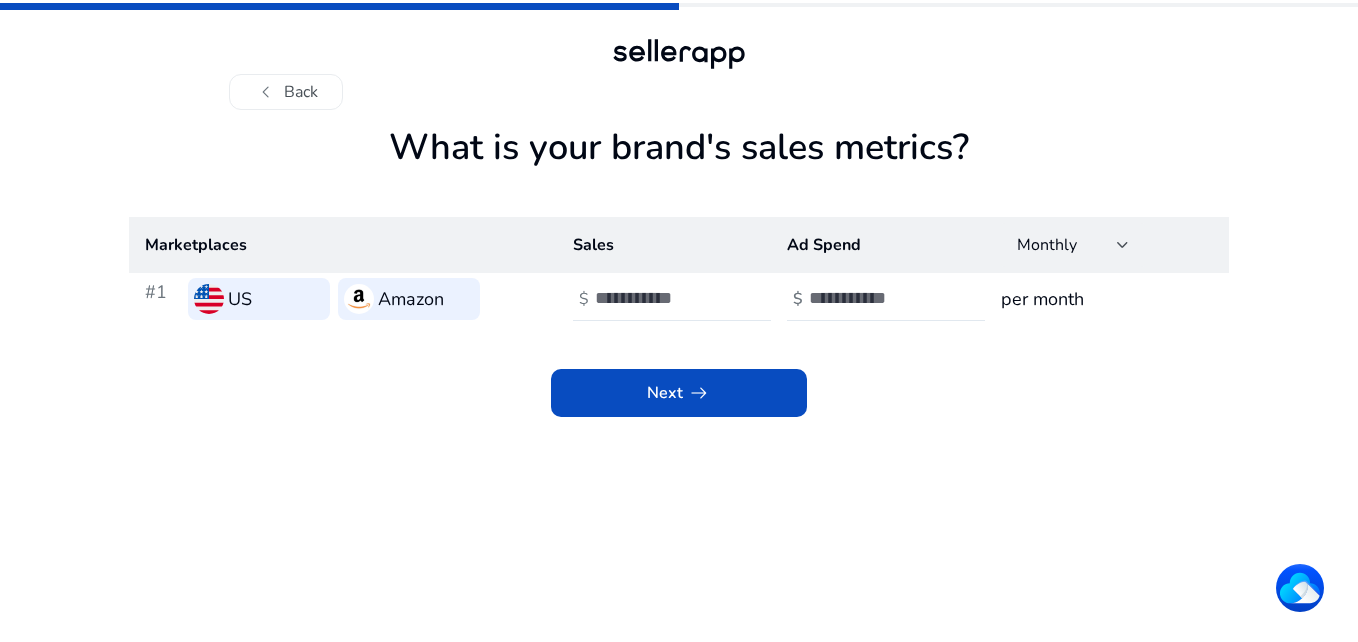click on "Next   arrow_right_alt" 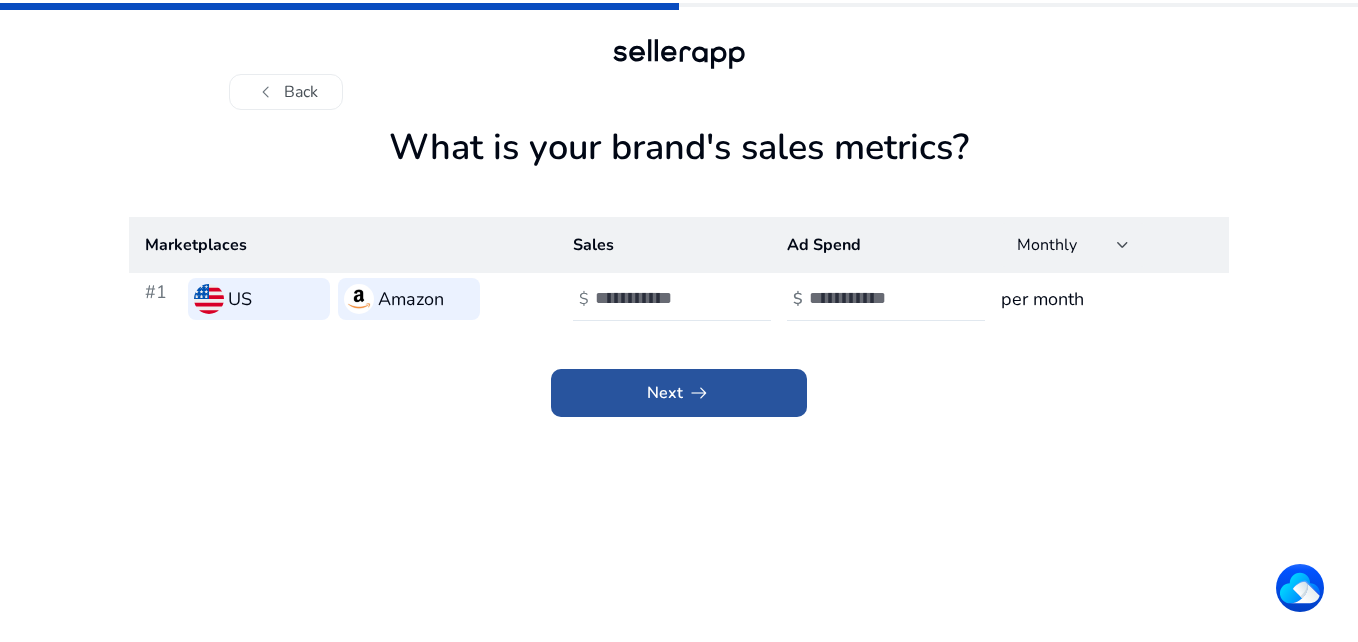 click 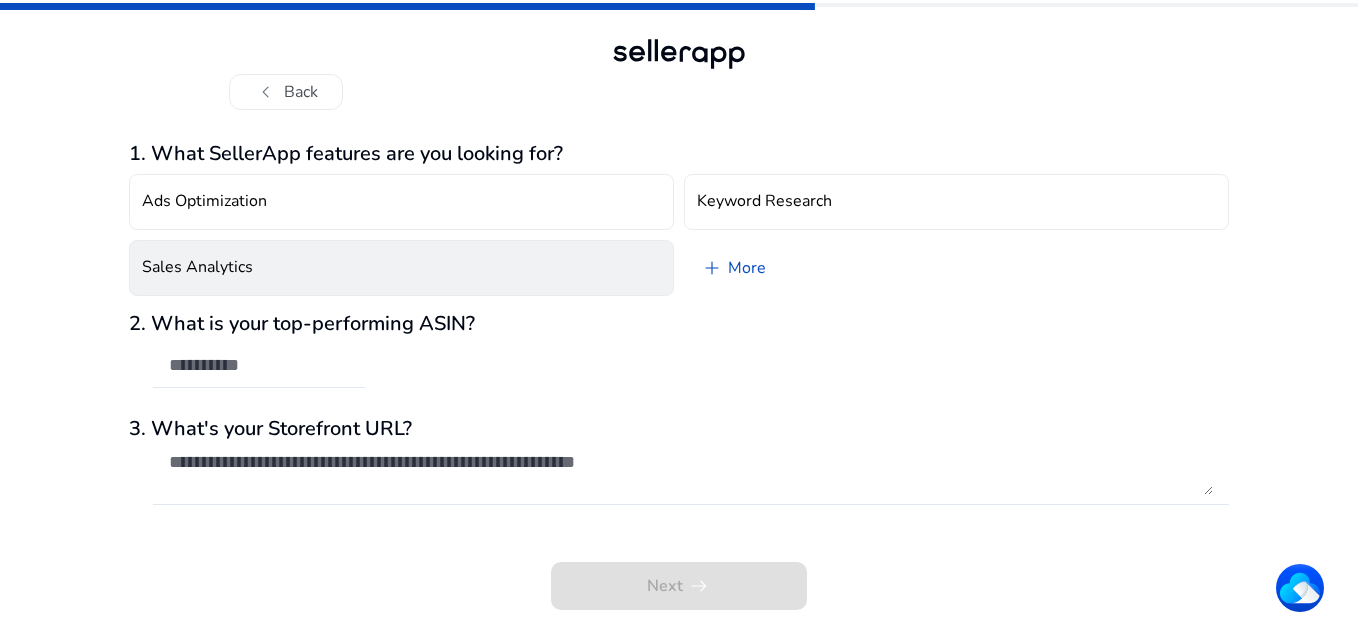 click on "Sales Analytics" 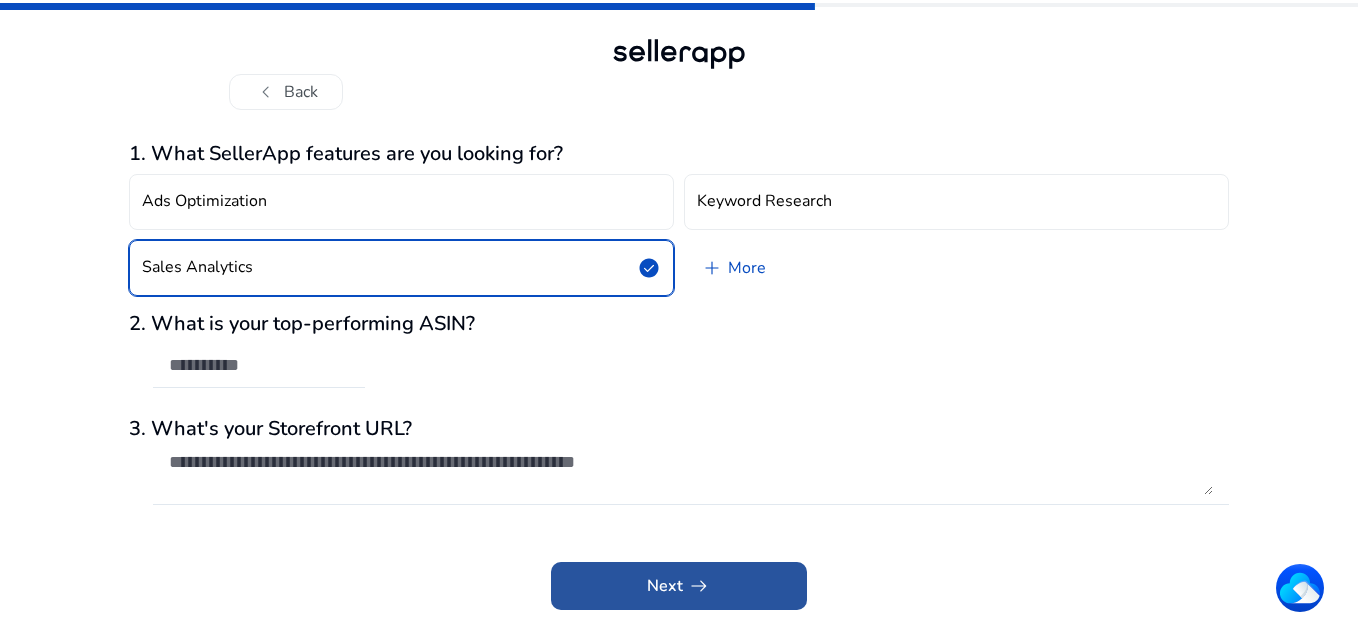 click 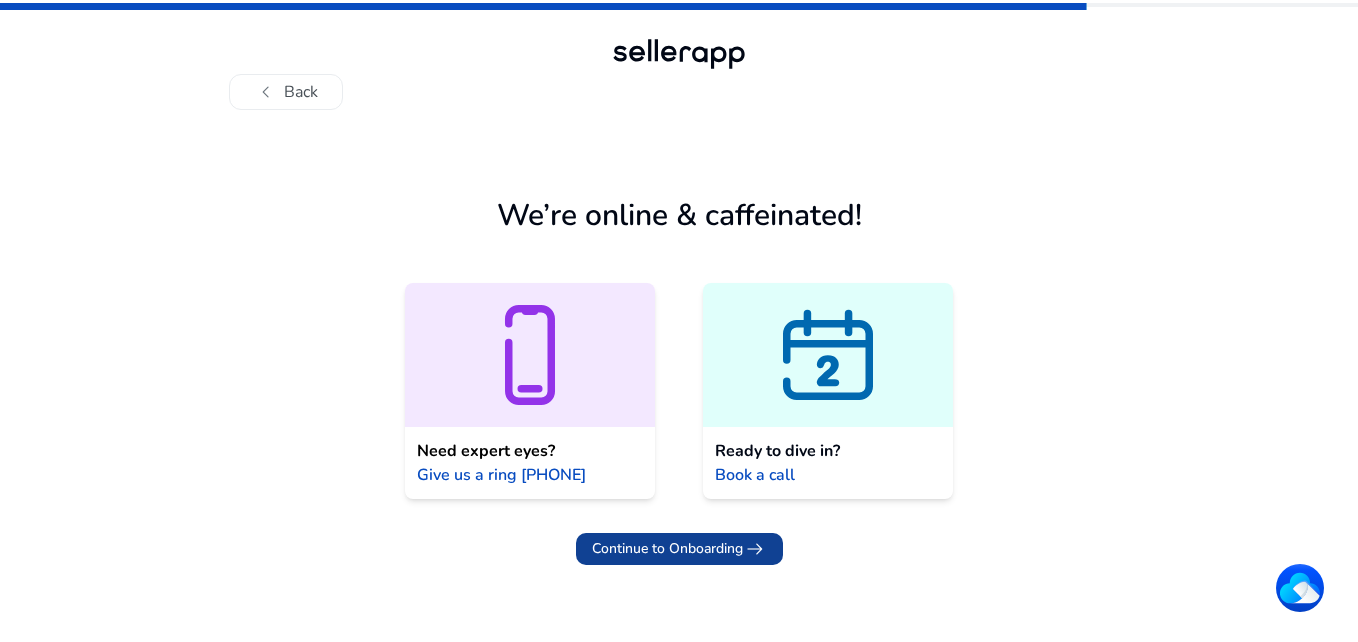 click on "Continue to Onboarding" 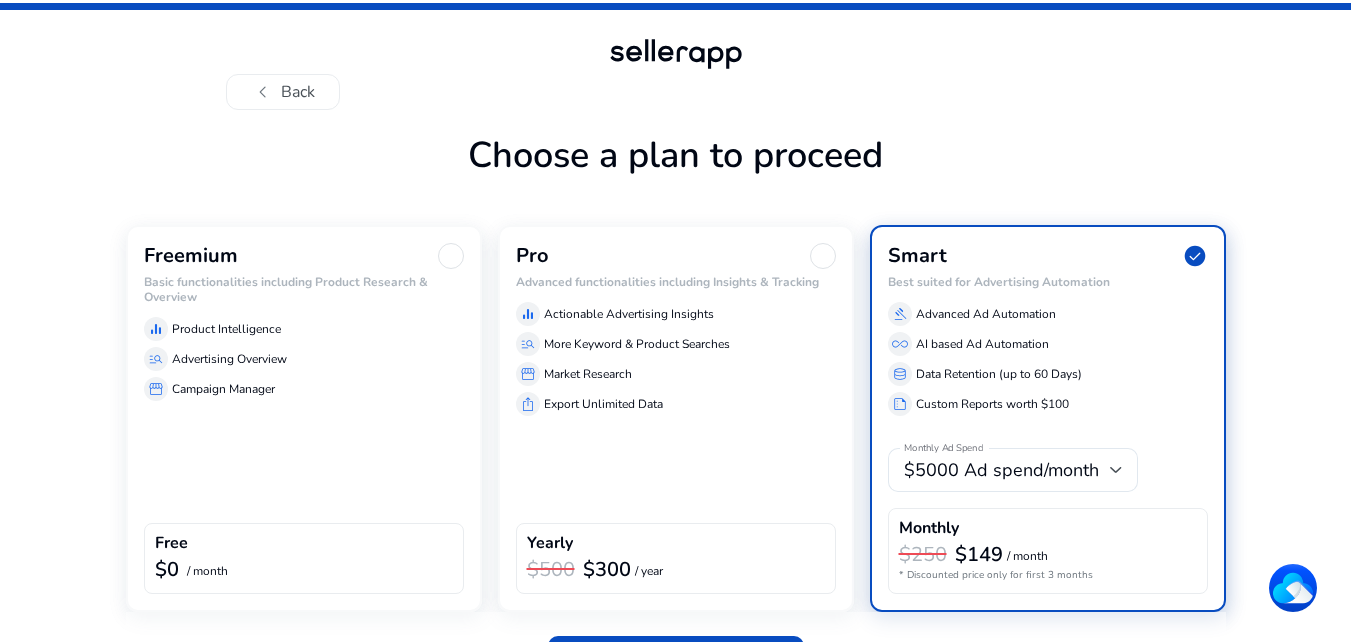 click on "Basic functionalities including Product Research & Overview" 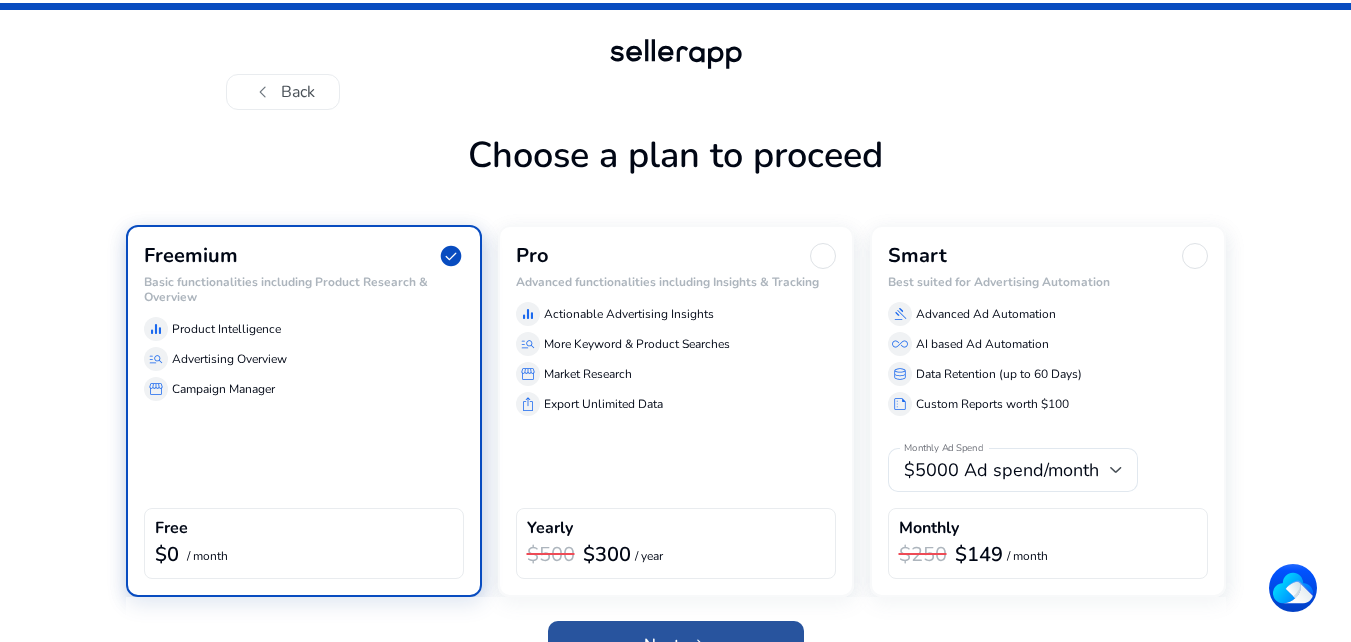click 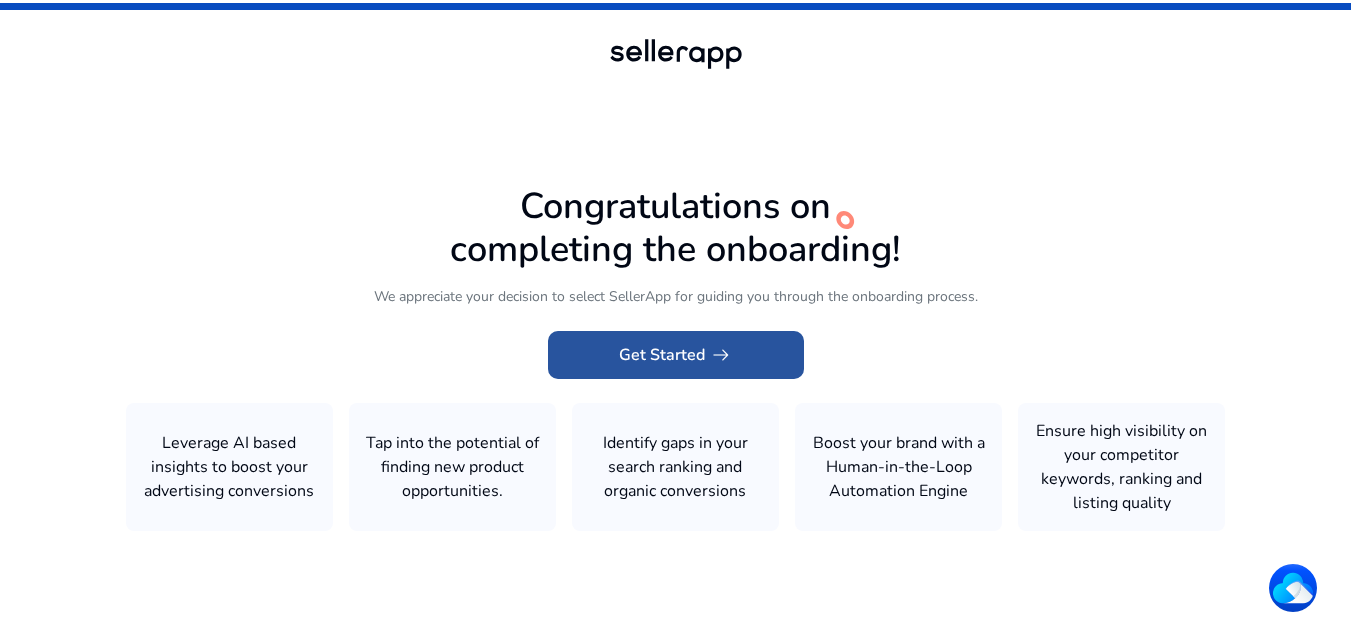 click on "Get Started   arrow_right_alt" 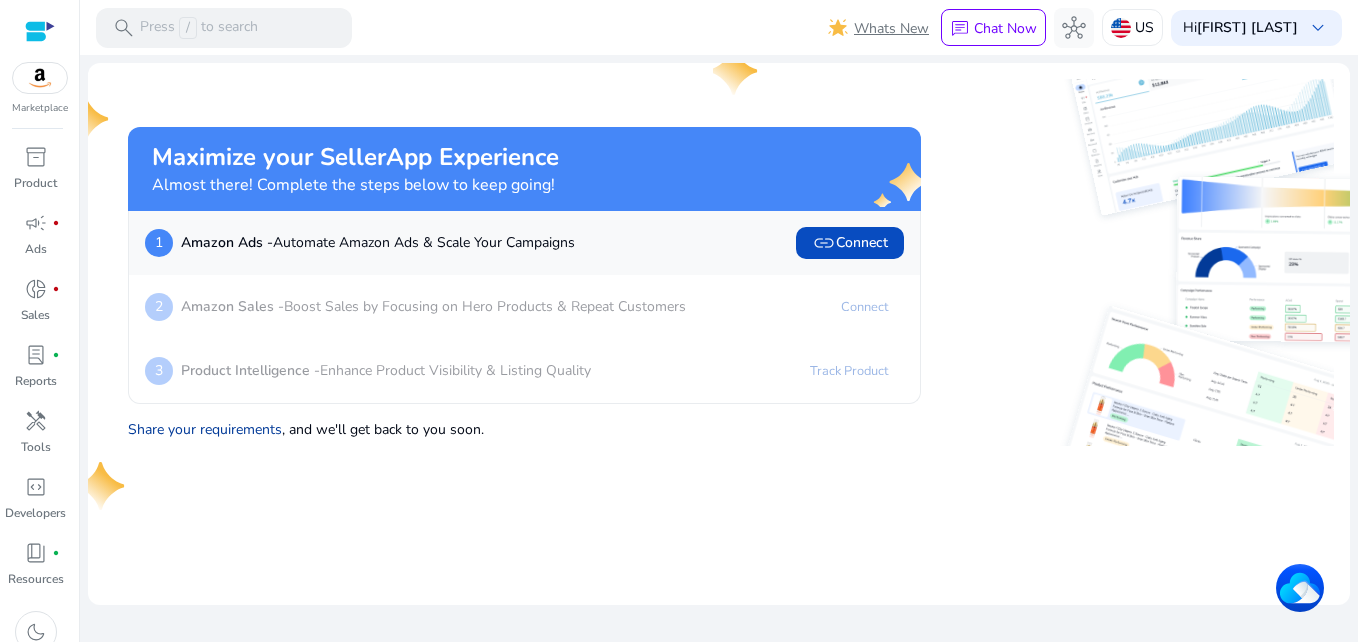 click on "Share your requirements" 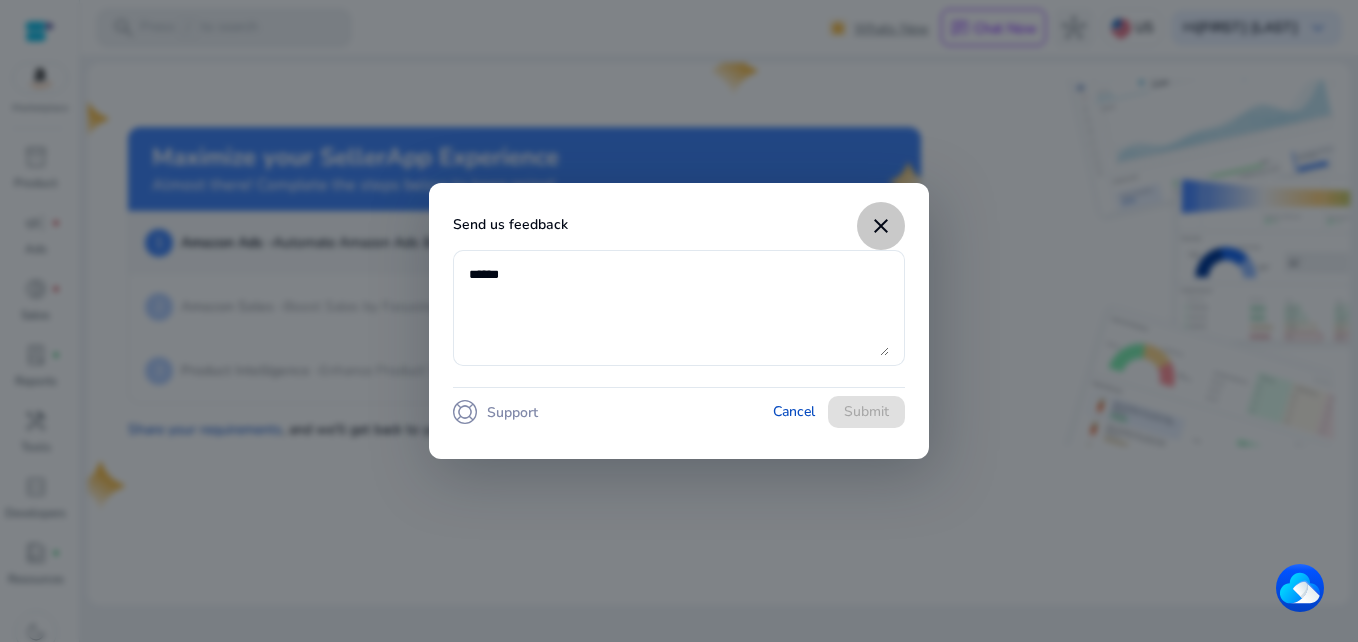 click on "close" at bounding box center [881, 226] 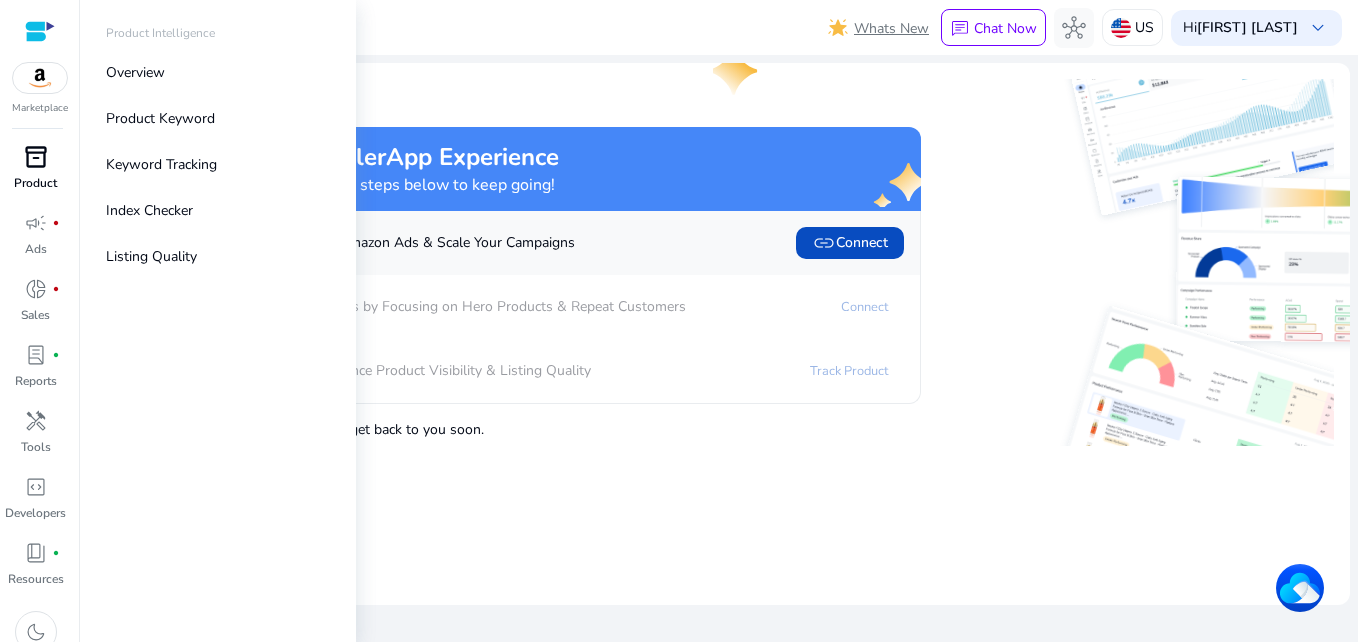 click on "inventory_2" at bounding box center (36, 157) 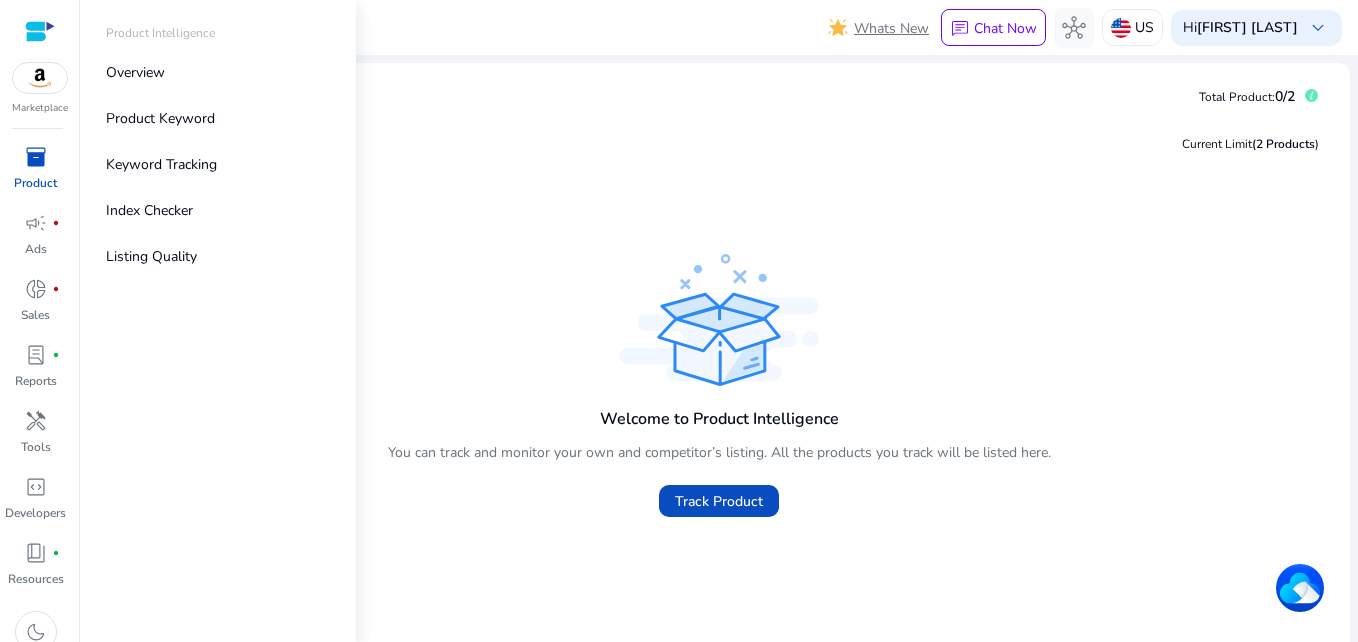 click at bounding box center (40, 31) 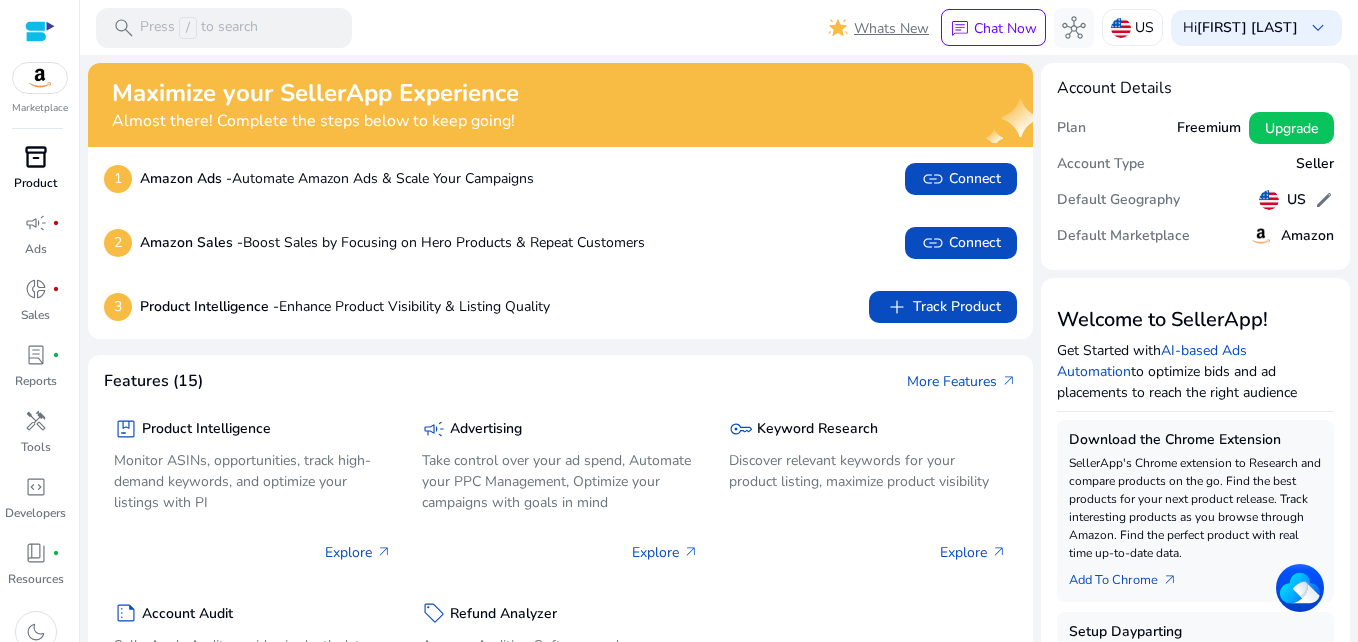 scroll, scrollTop: 0, scrollLeft: 0, axis: both 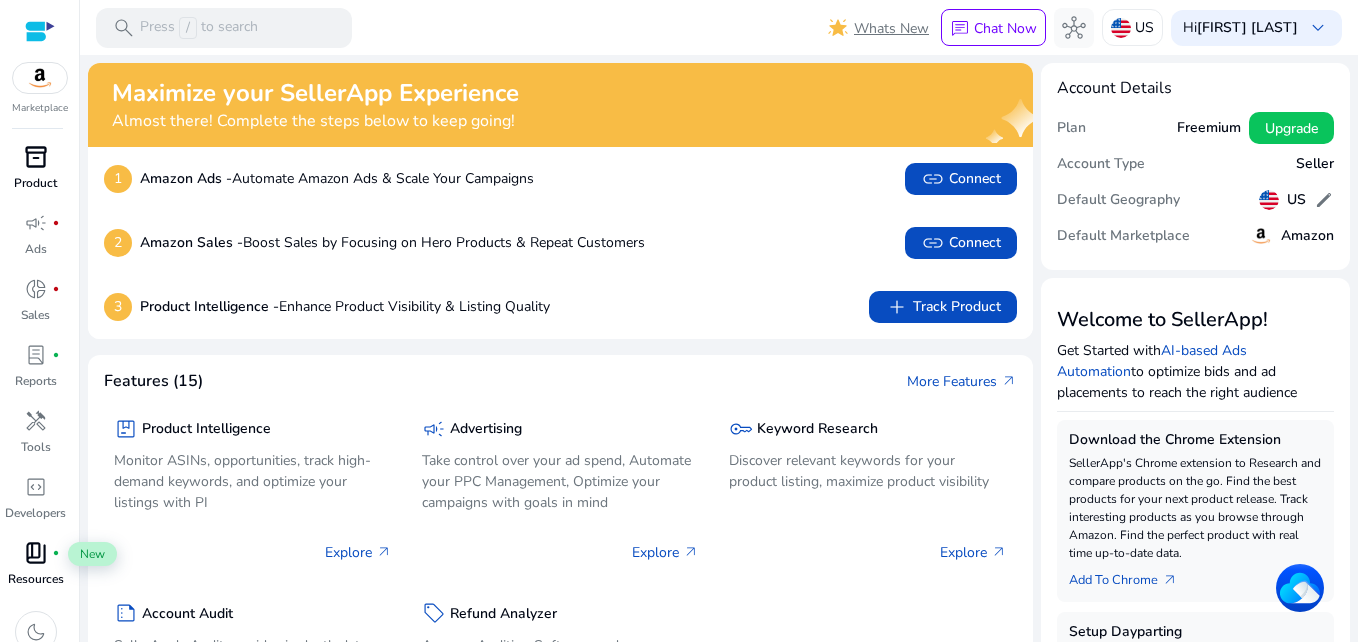 click on "book_4" at bounding box center [36, 553] 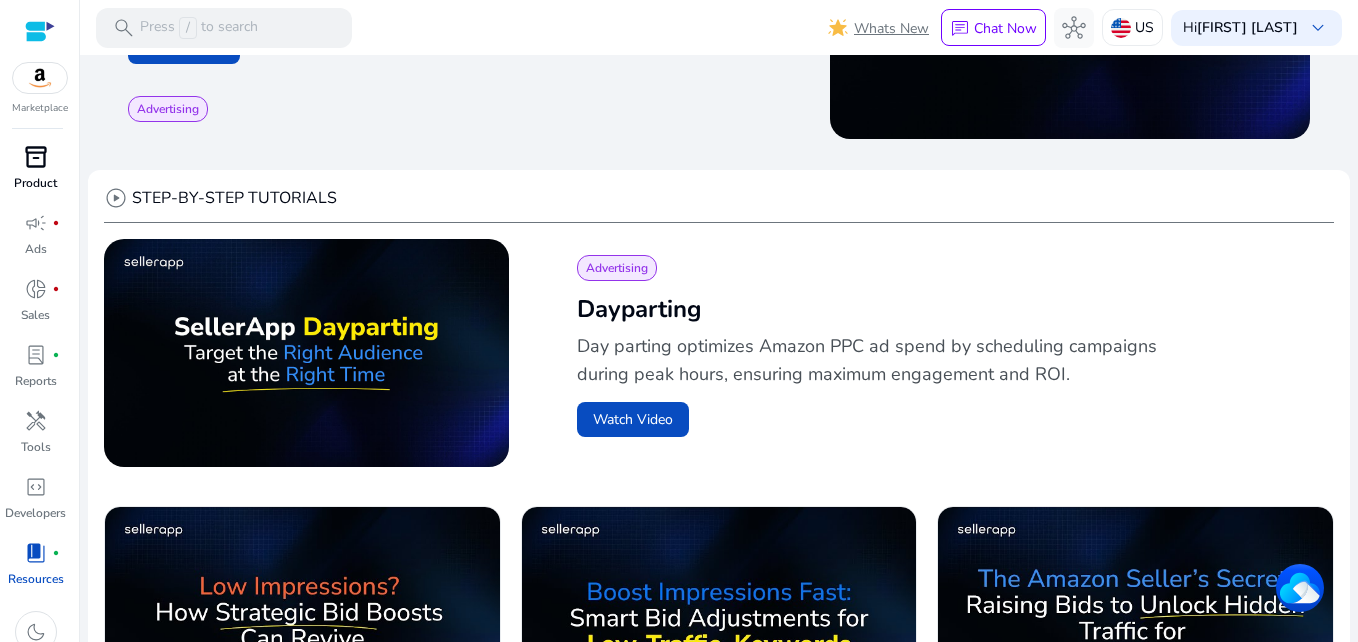 scroll, scrollTop: 544, scrollLeft: 0, axis: vertical 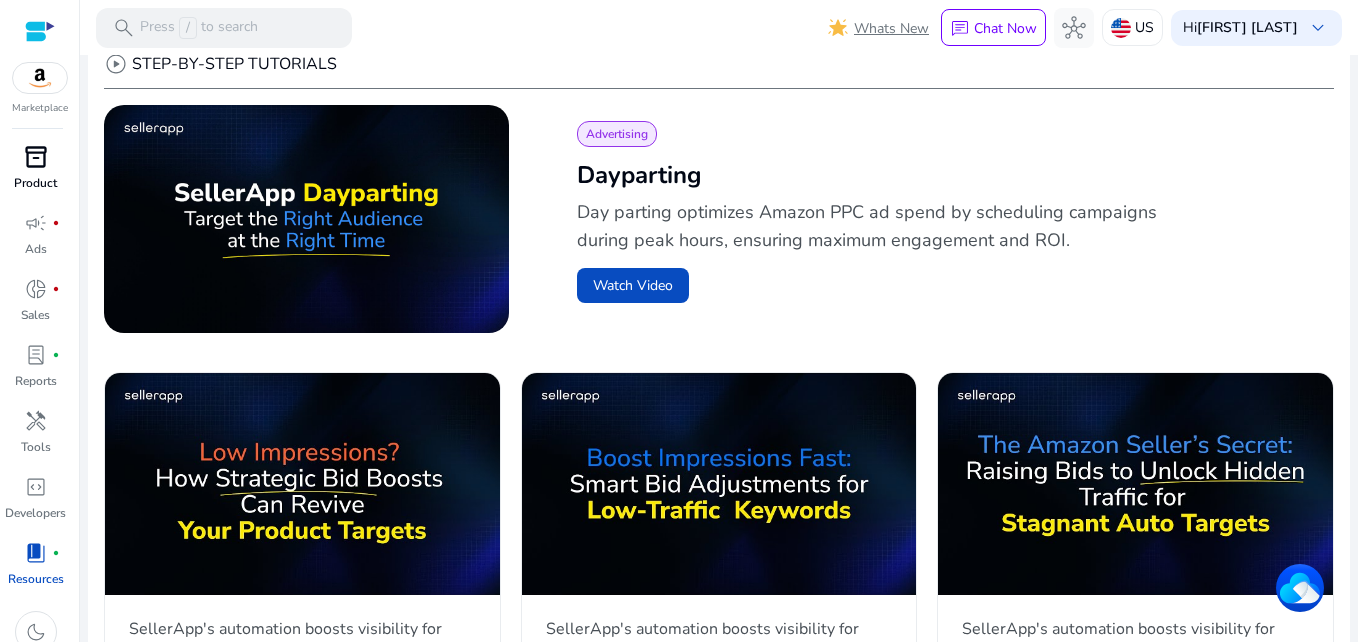 click on "play_circle   STEP-BY-STEP TUTORIALS   play_circle  Advertising  Dayparting   Day parting optimizes Amazon PPC ad spend by scheduling campaigns during peak hours, ensuring maximum engagement and ROI.   Watch Video   play_circle   SellerApp's automation boosts visibility for low-impression PAT targets by adjusting bids, enhancing exposure and ad performance.  Advertising  play_circle   SellerApp's automation boosts visibility for low-impression KW targets by adjusting bids, increasing exposure and ad performance.  Advertising  play_circle   SellerApp's automation boosts visibility for low-impression AUTO targets by adjusting bids, increasing exposure and ad performance.  Advertising  play_circle   This rule boosts performance by increasing bids for low ACoS, high-converting ASINs, enhancing visibility and driving sales.  Advertising  play_circle   This rule boosts performance by increasing bids for low ACoS, high-converting KW targets, enhancing visibility and driving sales.  Advertising  play_circle" 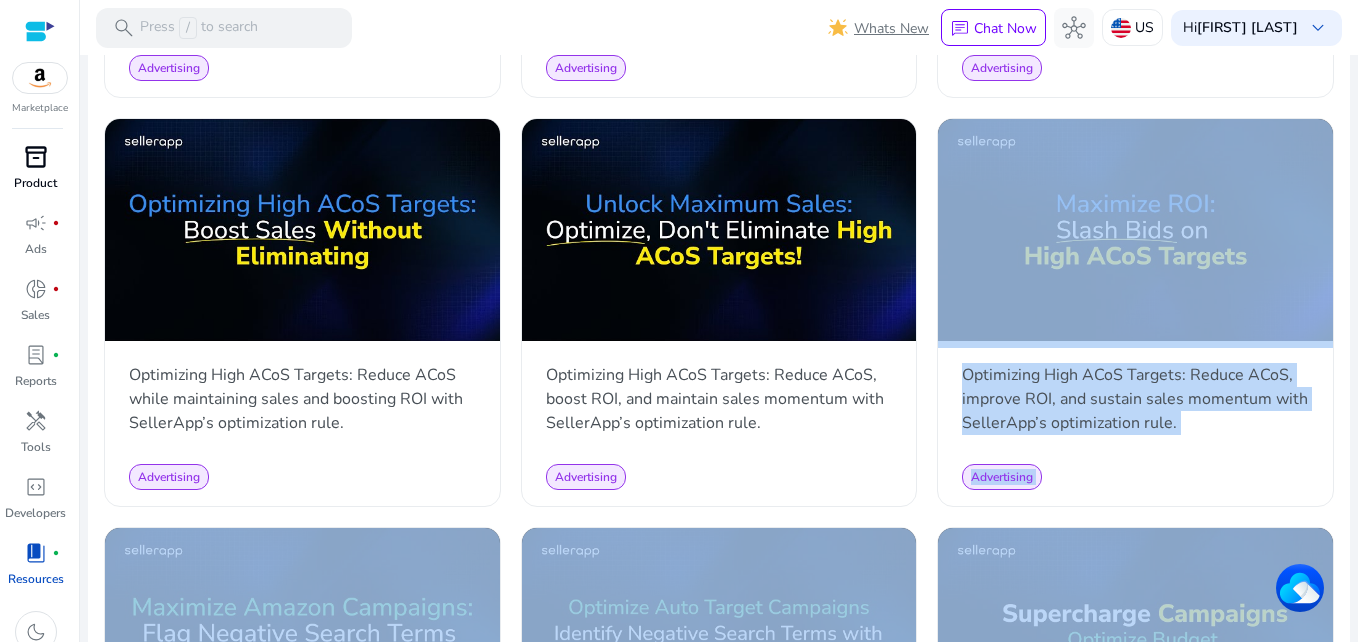 drag, startPoint x: 1344, startPoint y: 320, endPoint x: 1361, endPoint y: 241, distance: 80.80842 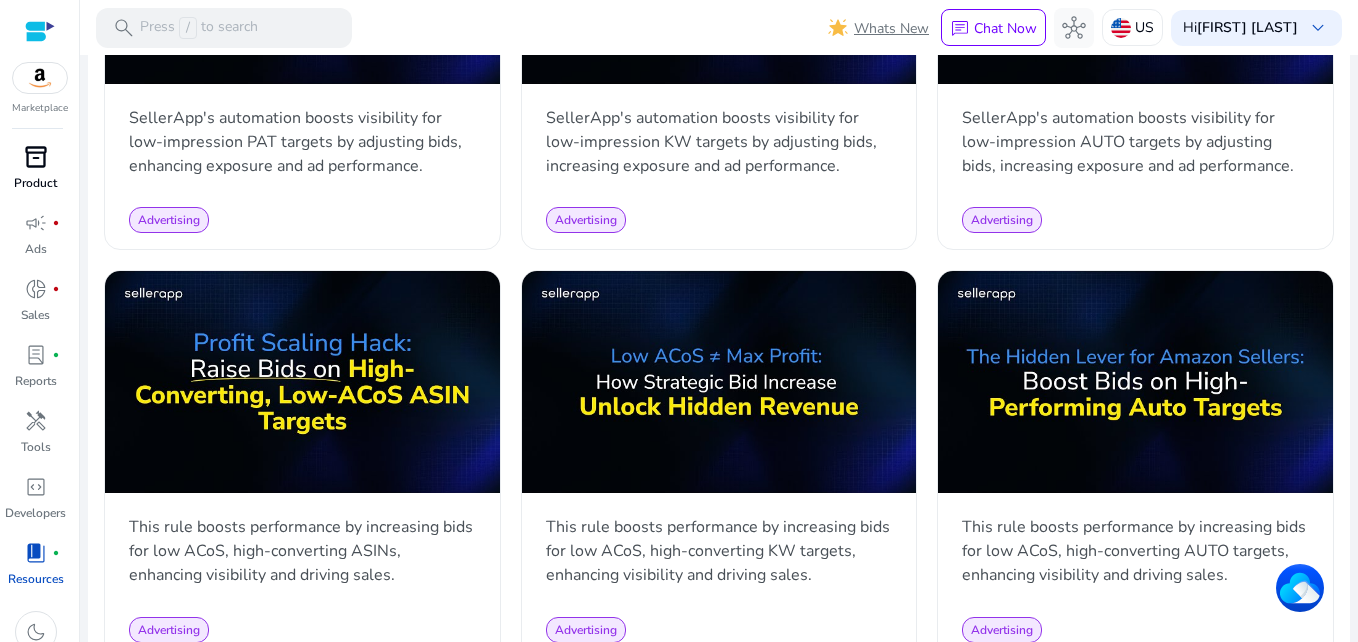 scroll, scrollTop: 505, scrollLeft: 0, axis: vertical 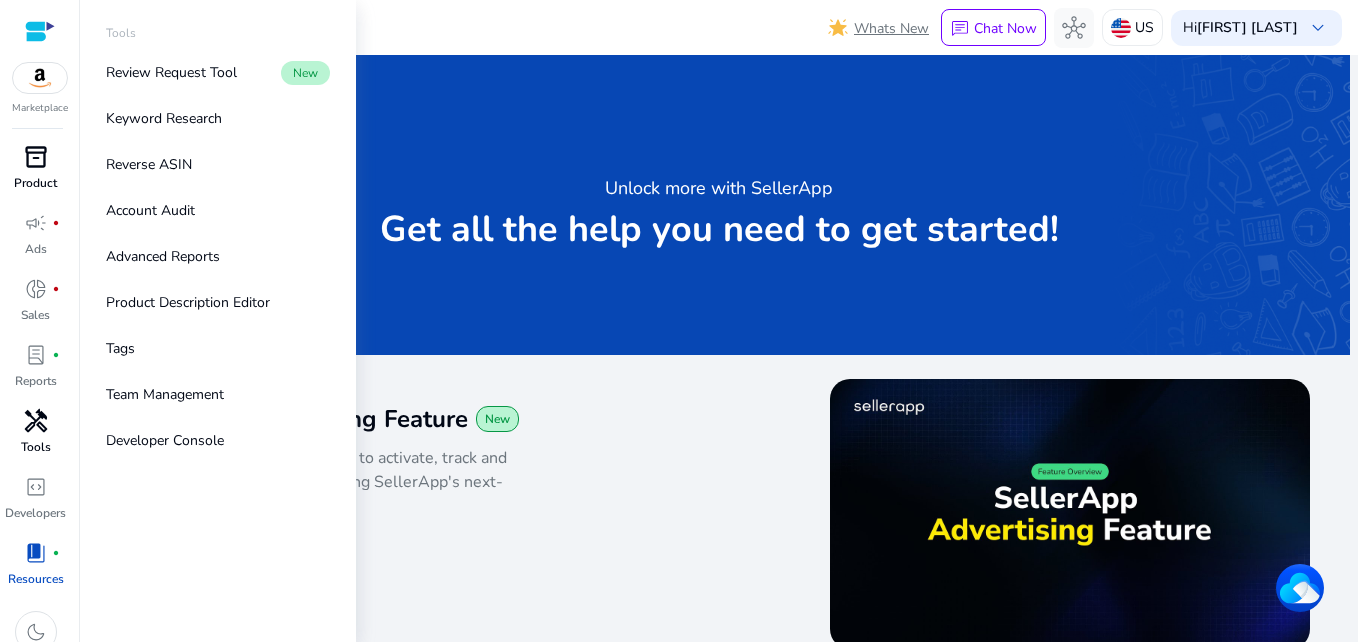 click on "handyman" at bounding box center [36, 421] 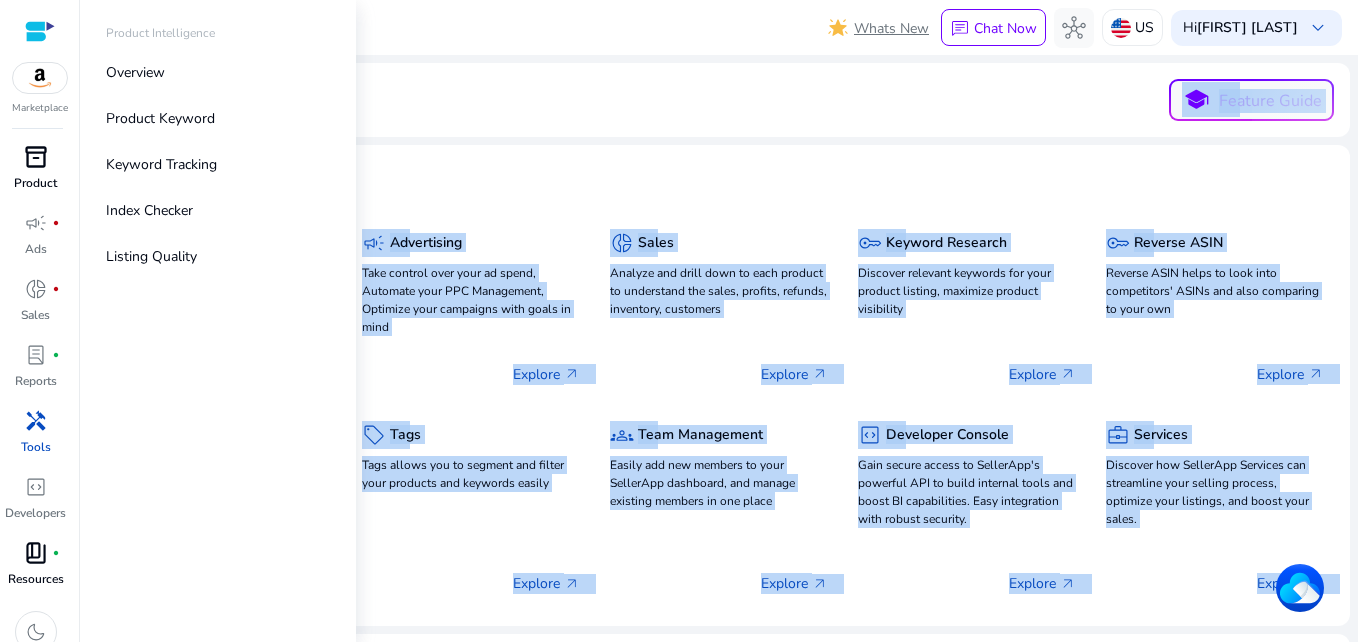 click at bounding box center (40, 78) 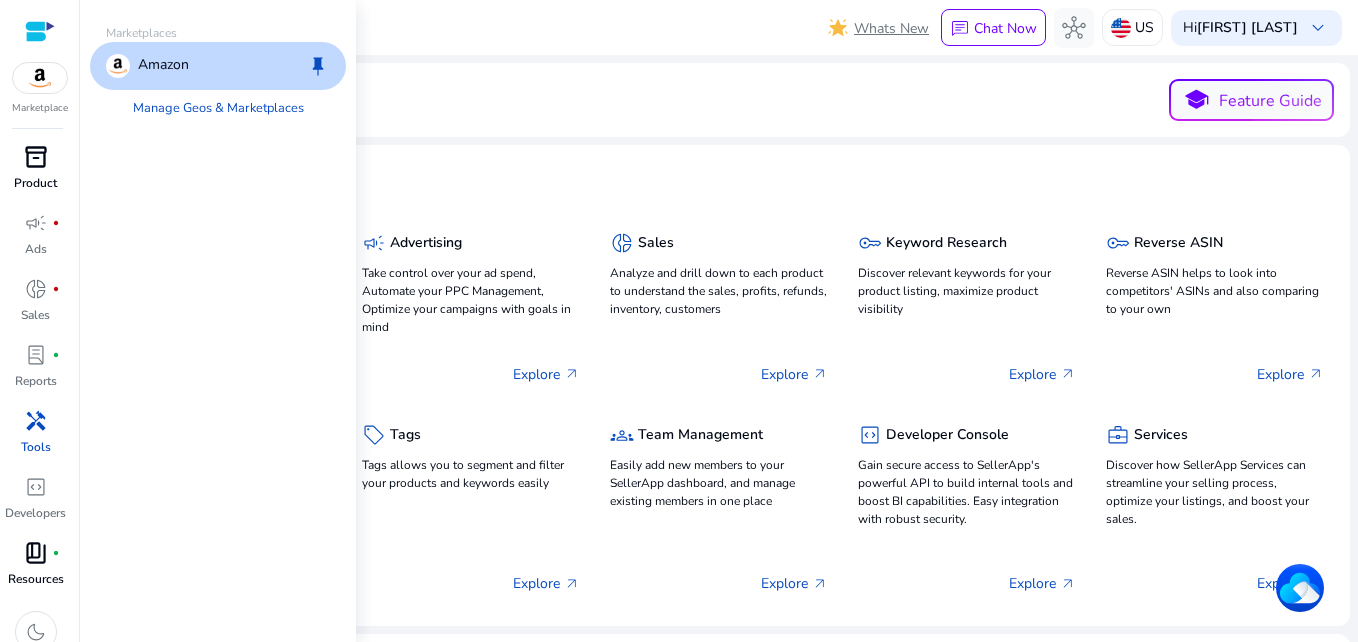 click on "Amazon" at bounding box center (163, 66) 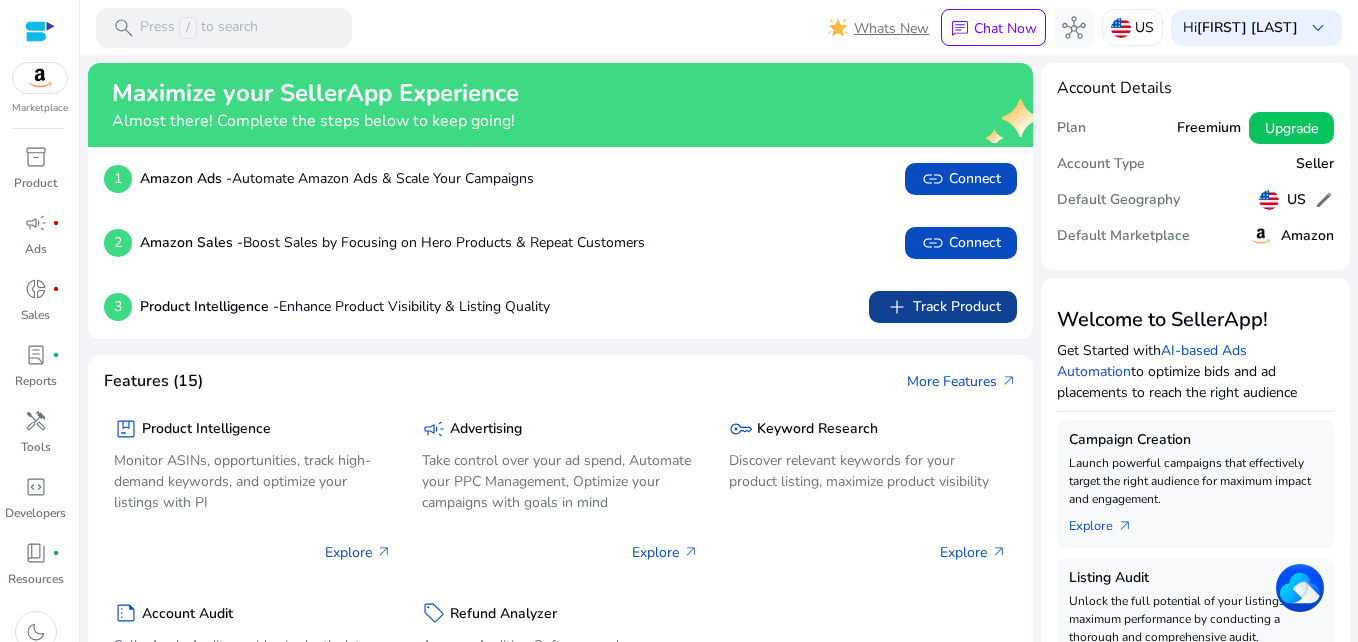 click on "add" 